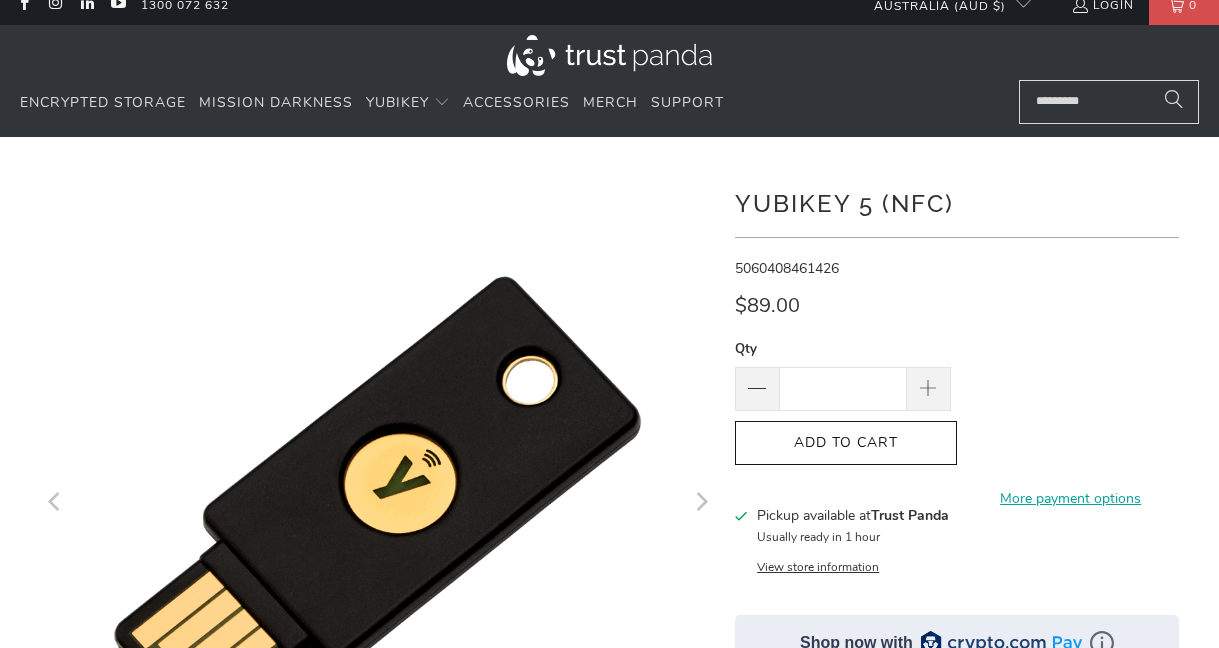 scroll, scrollTop: 0, scrollLeft: 0, axis: both 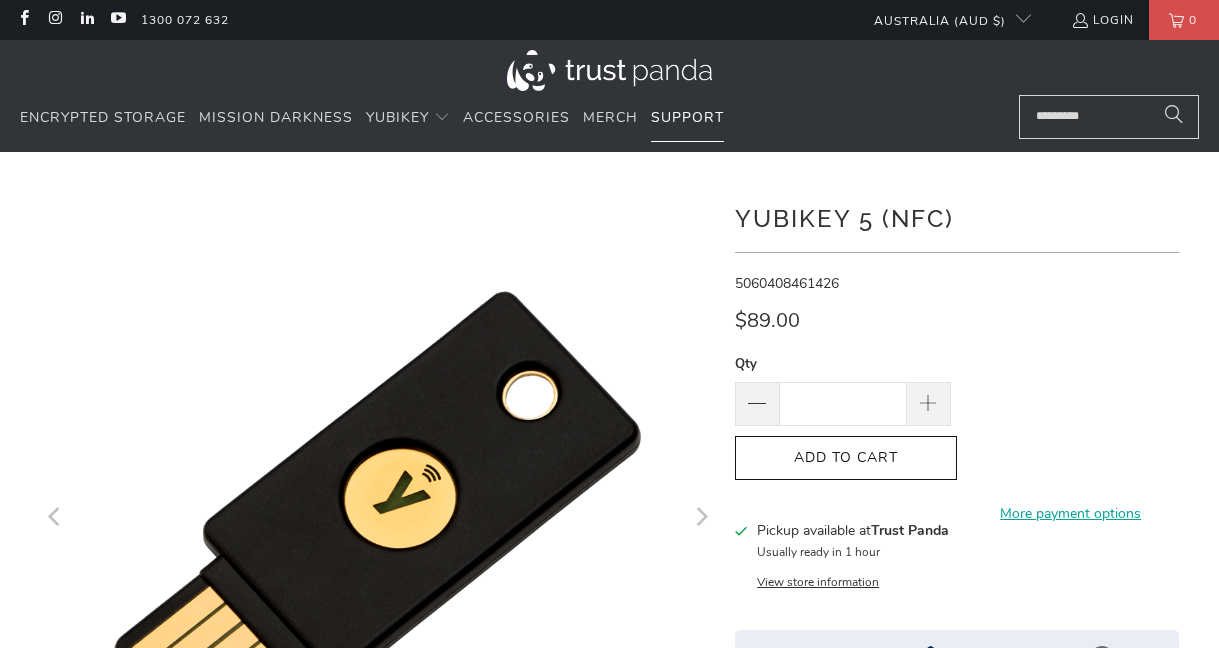 click on "Support" at bounding box center (687, 117) 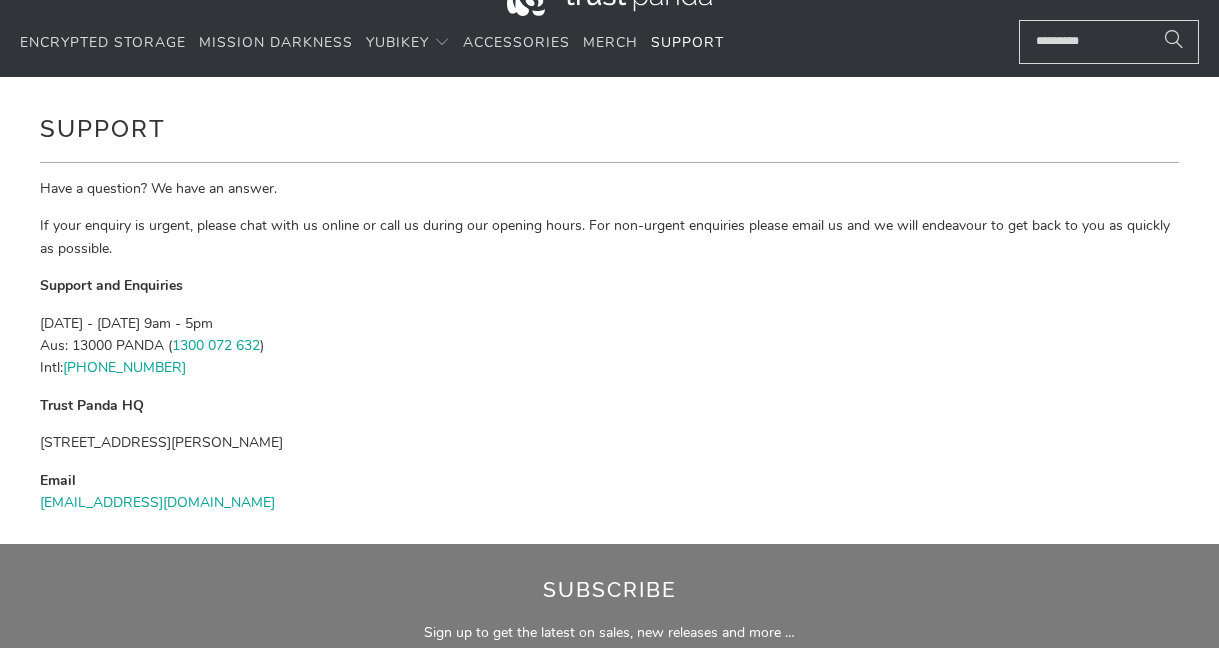scroll, scrollTop: 0, scrollLeft: 0, axis: both 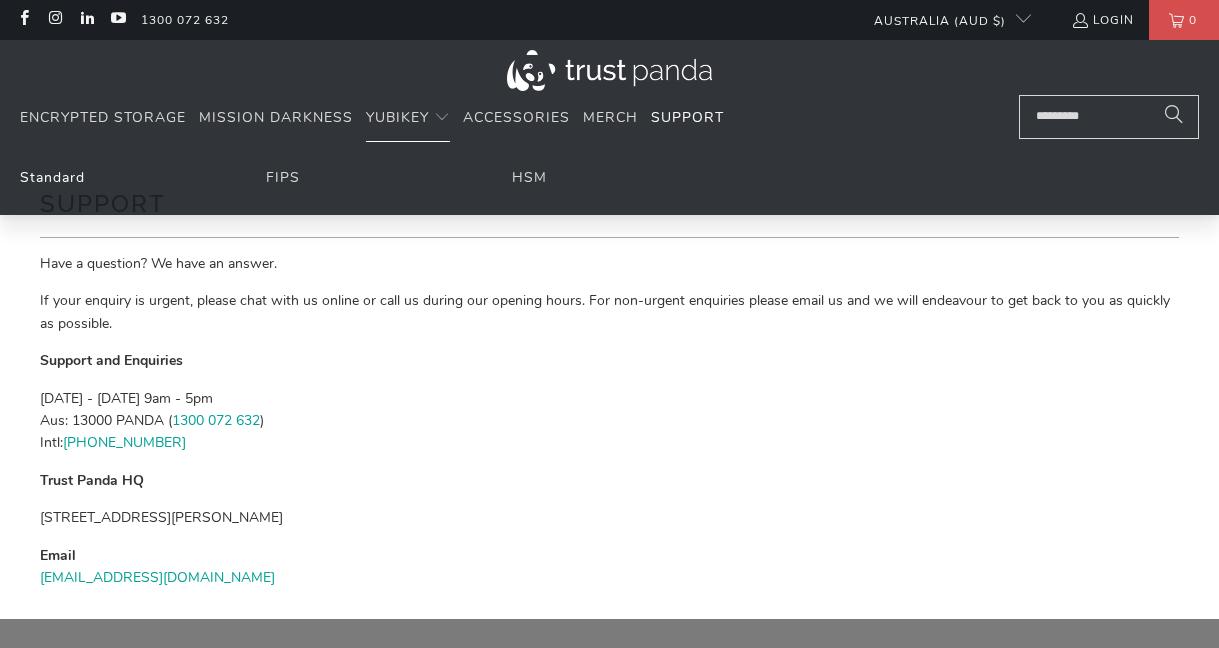 click on "Standard" at bounding box center [52, 177] 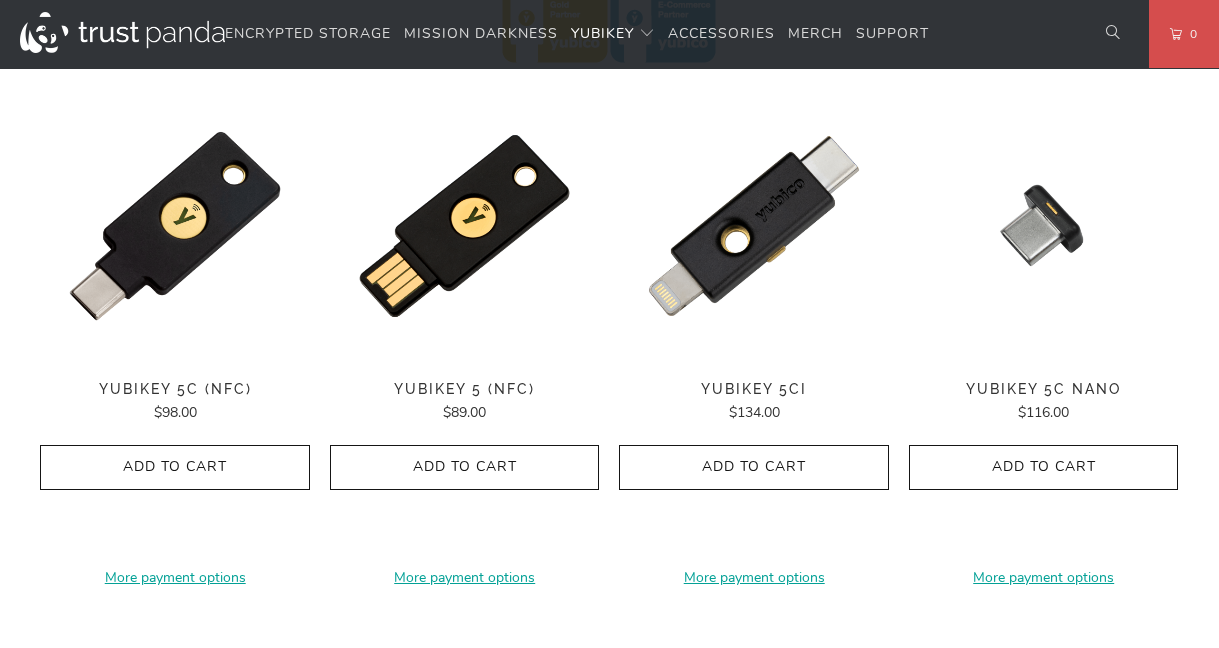 scroll, scrollTop: 1011, scrollLeft: 0, axis: vertical 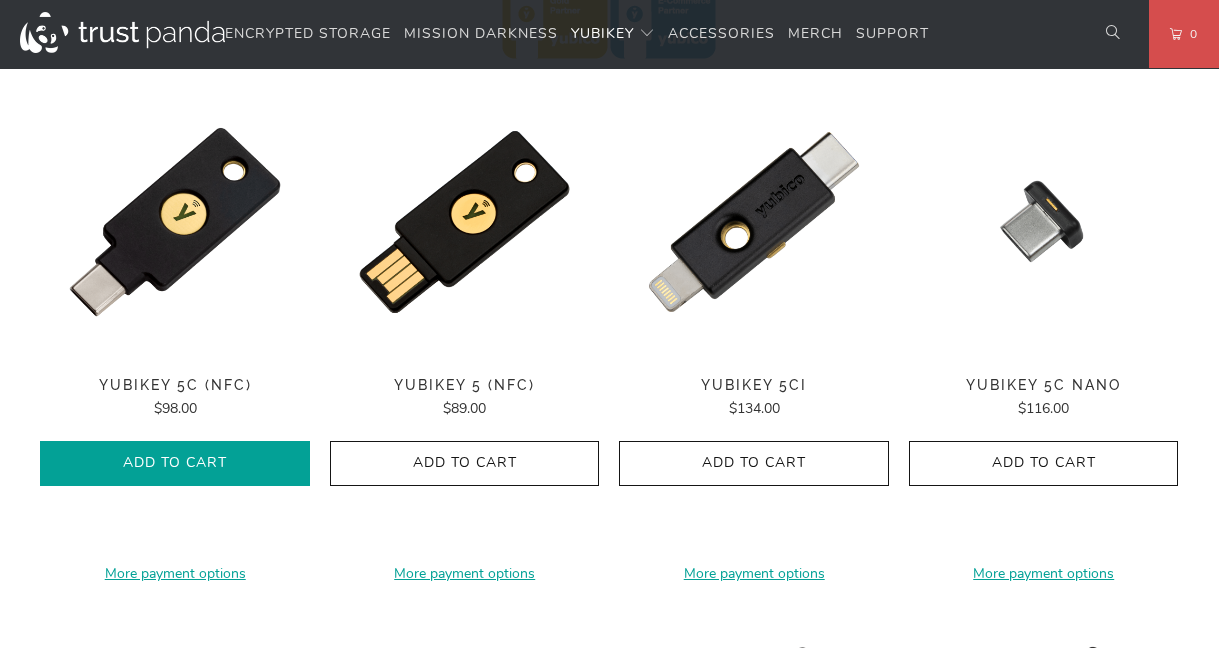 click 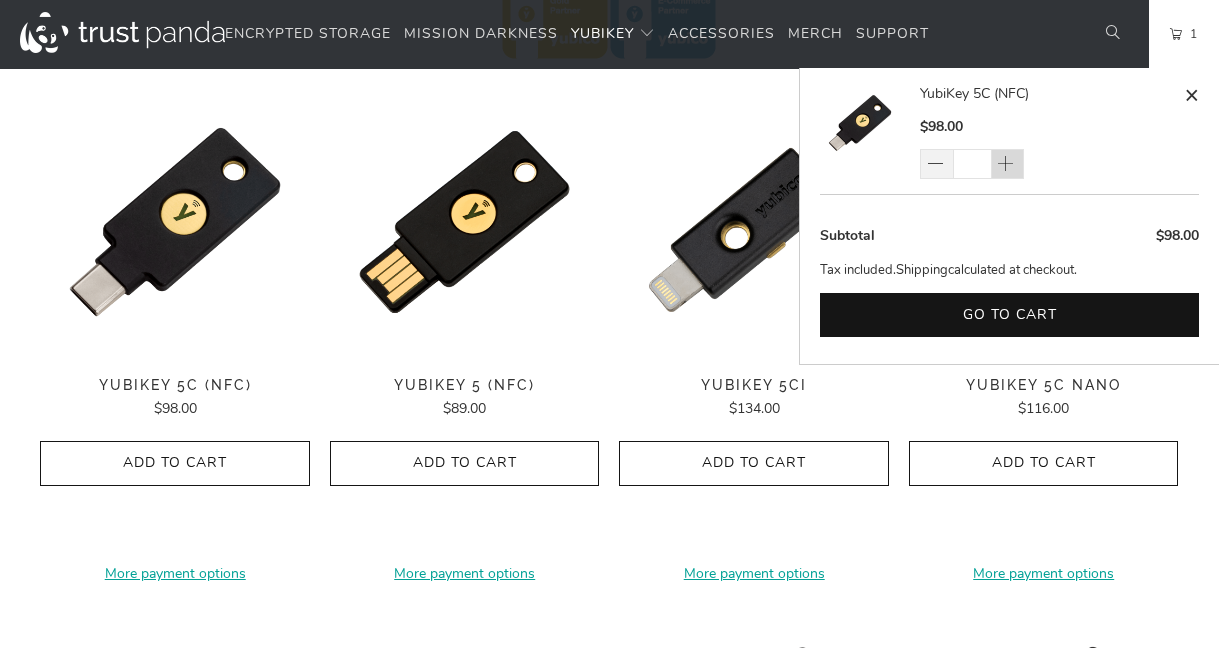 click at bounding box center (1006, 165) 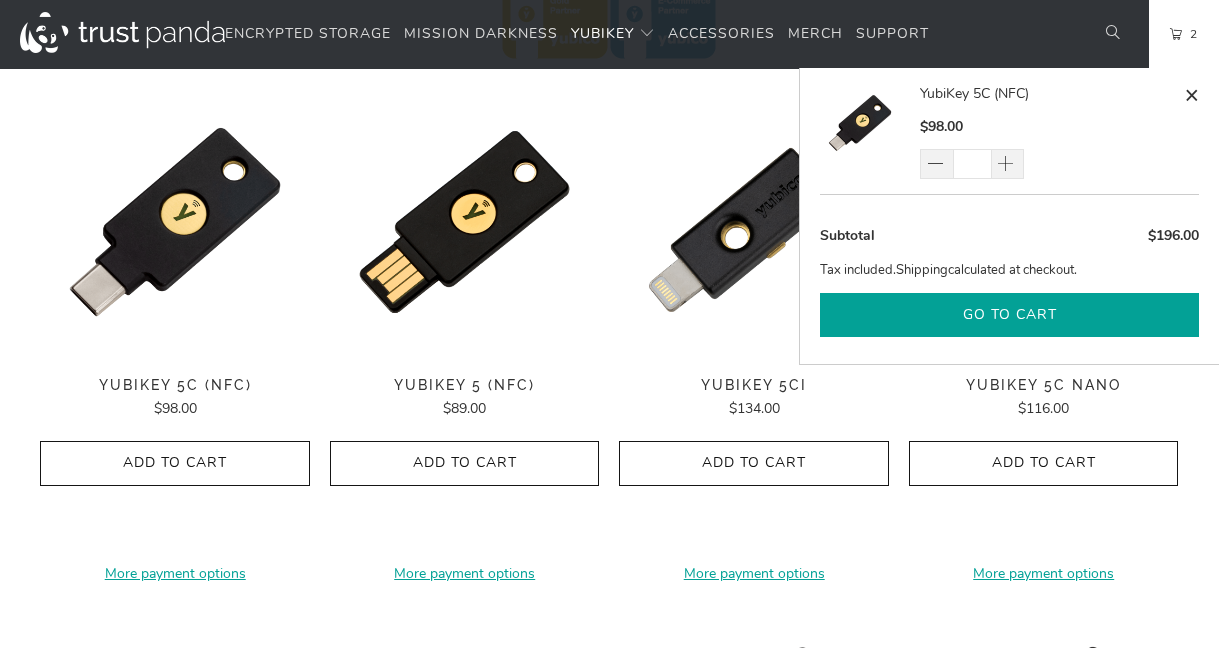 click on "Go to cart" at bounding box center [1009, 315] 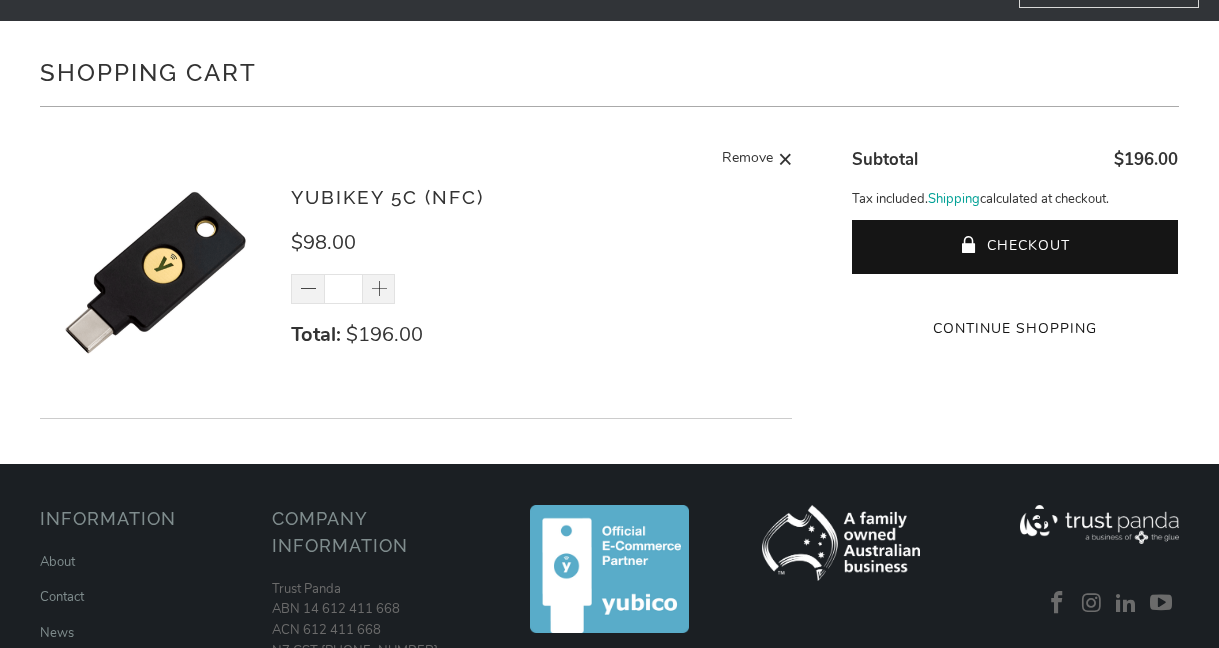 scroll, scrollTop: 0, scrollLeft: 0, axis: both 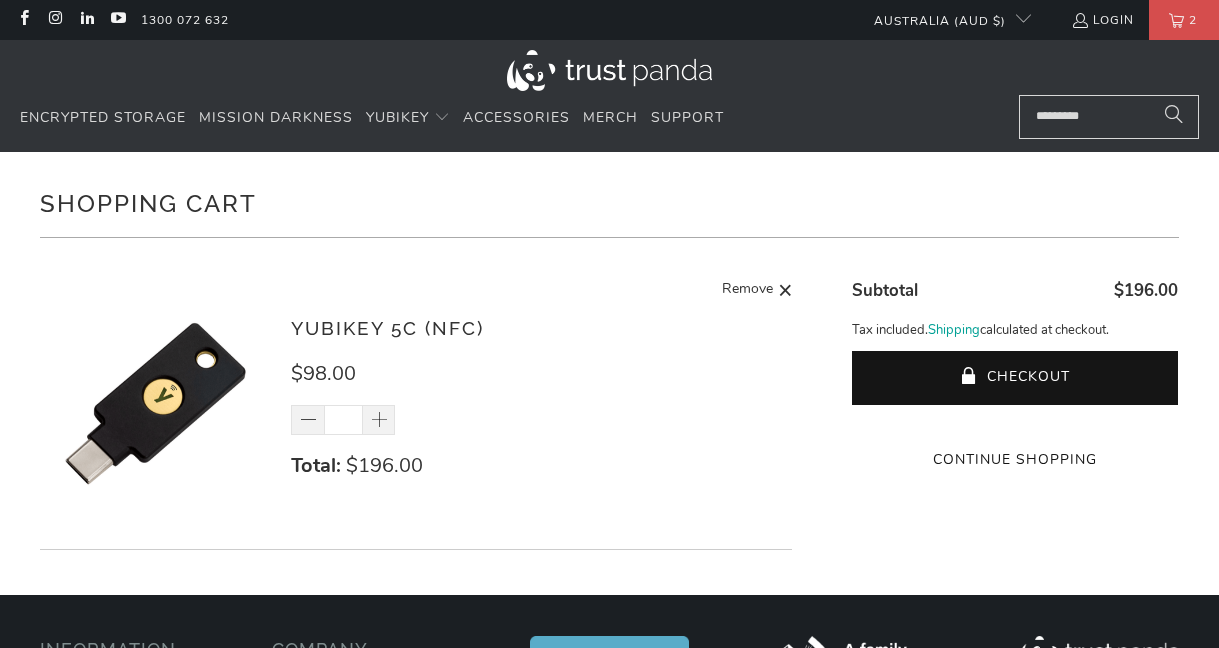 click 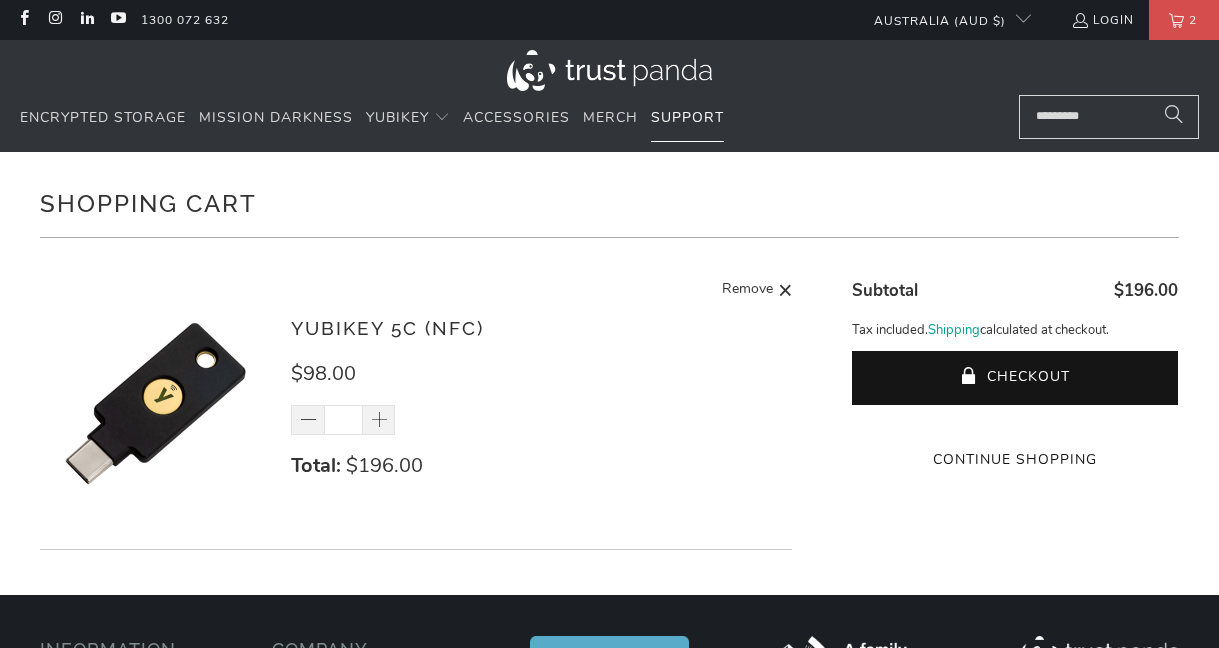click on "Support" at bounding box center (687, 117) 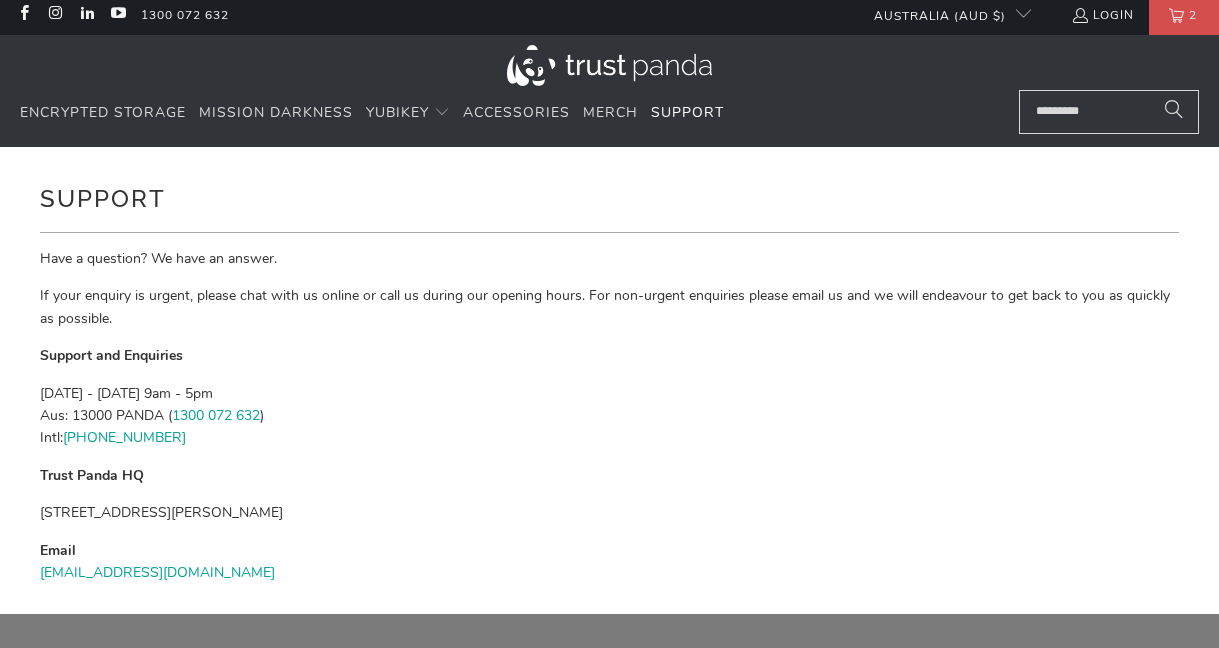 scroll, scrollTop: 0, scrollLeft: 0, axis: both 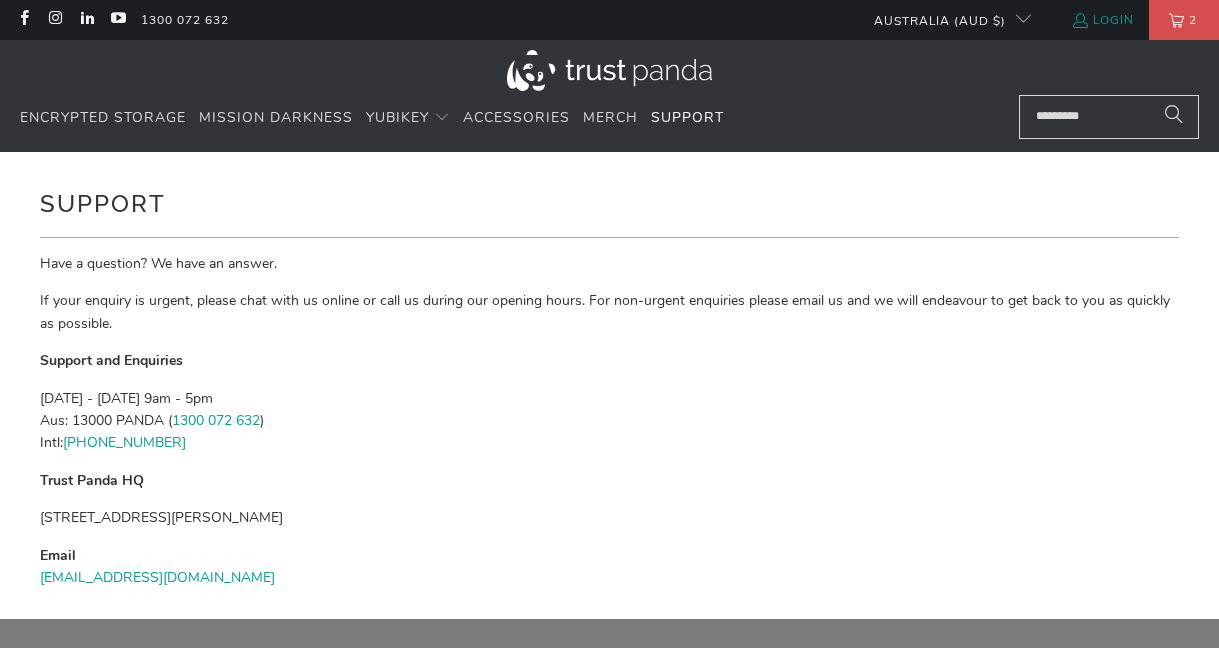 click on "Login" at bounding box center [1102, 20] 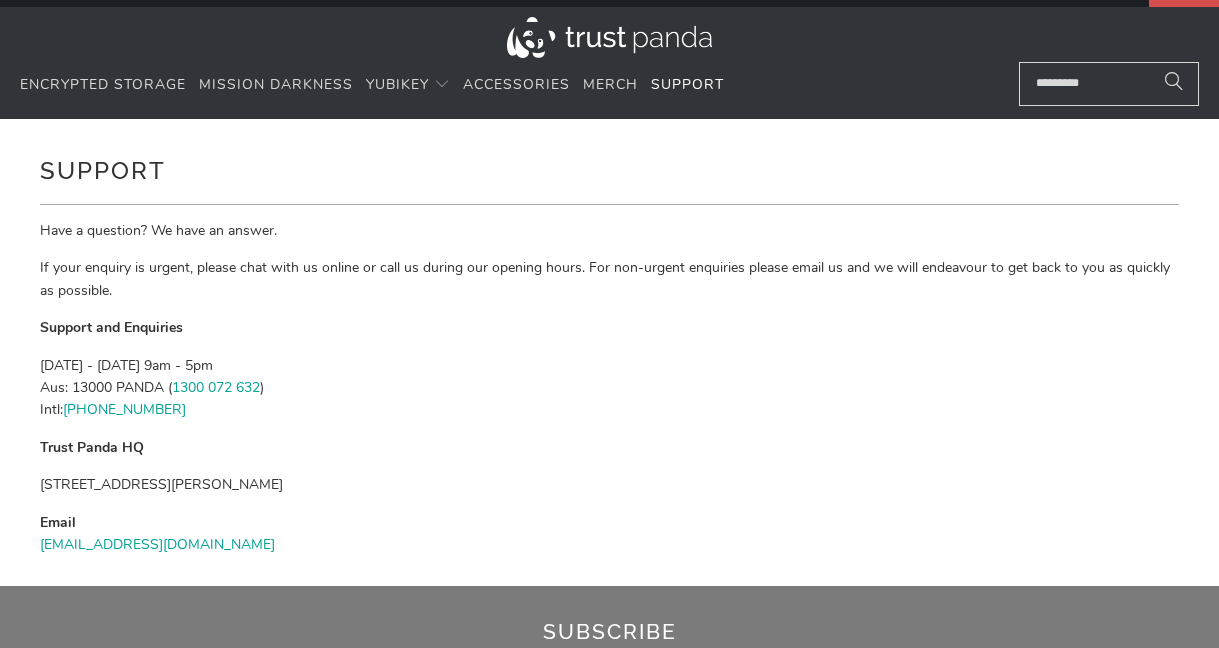 scroll, scrollTop: 44, scrollLeft: 0, axis: vertical 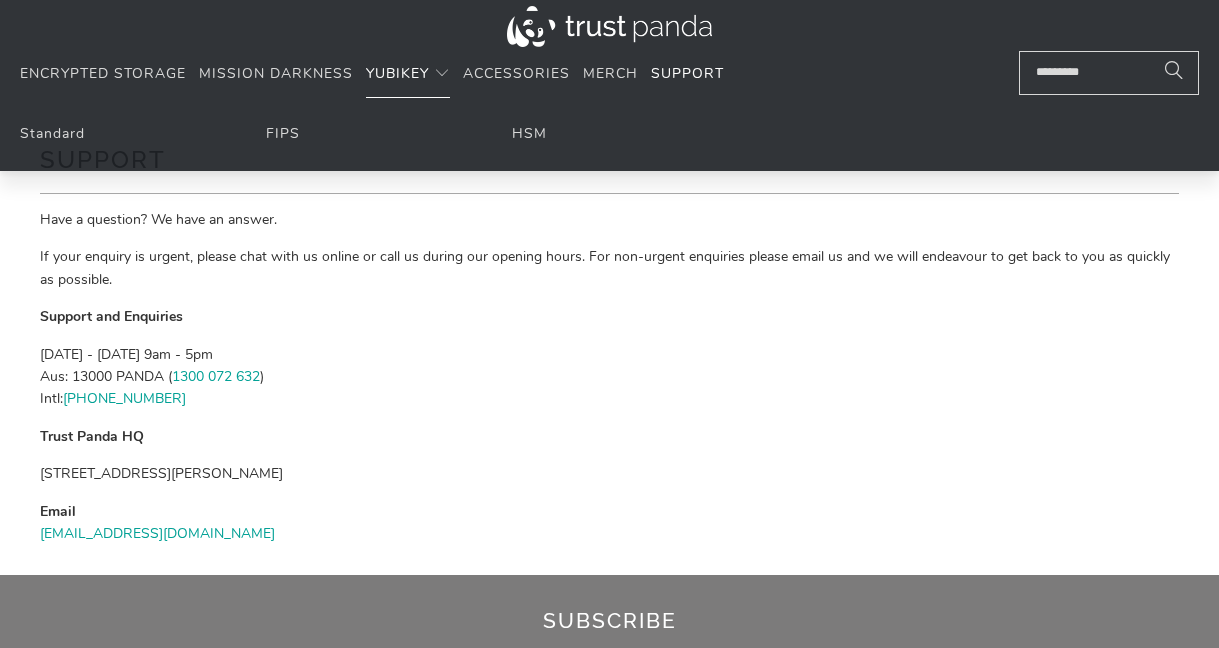 click on "YubiKey" at bounding box center (397, 73) 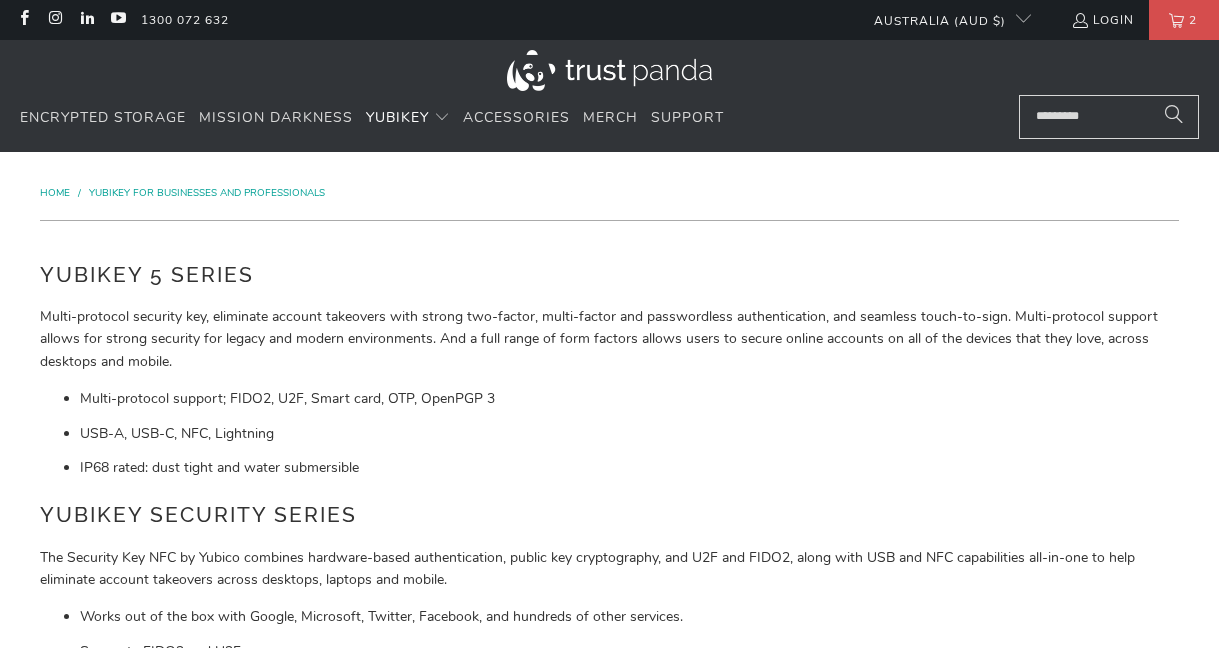 scroll, scrollTop: 0, scrollLeft: 0, axis: both 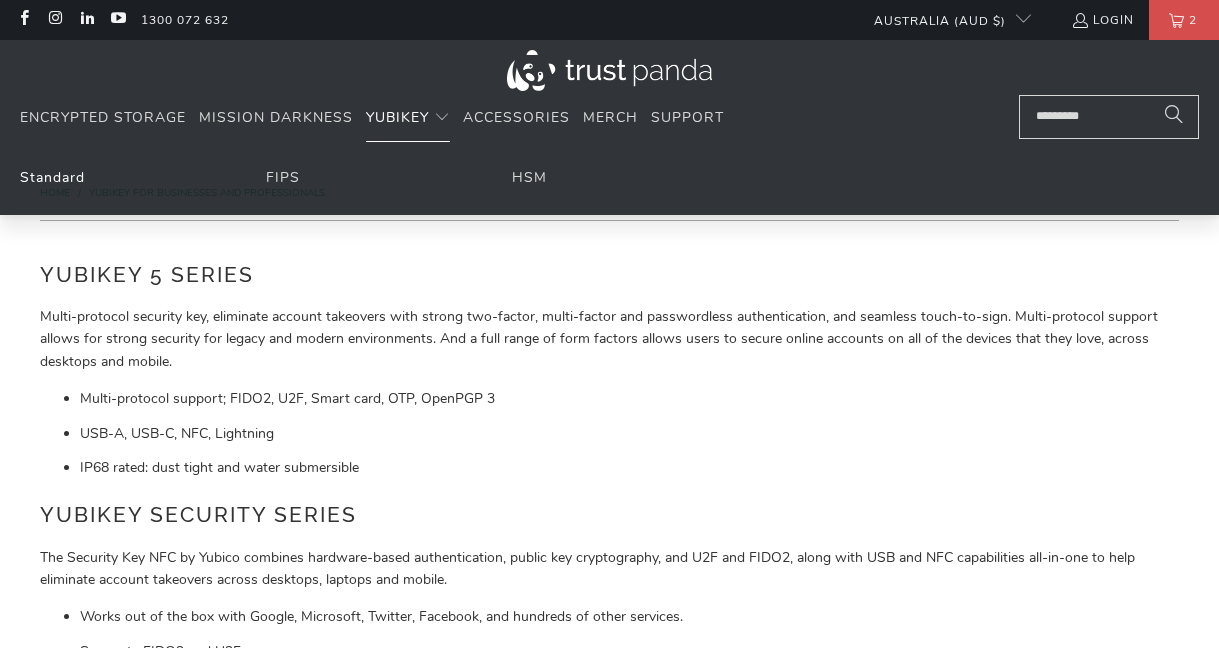 click on "Standard" at bounding box center (52, 177) 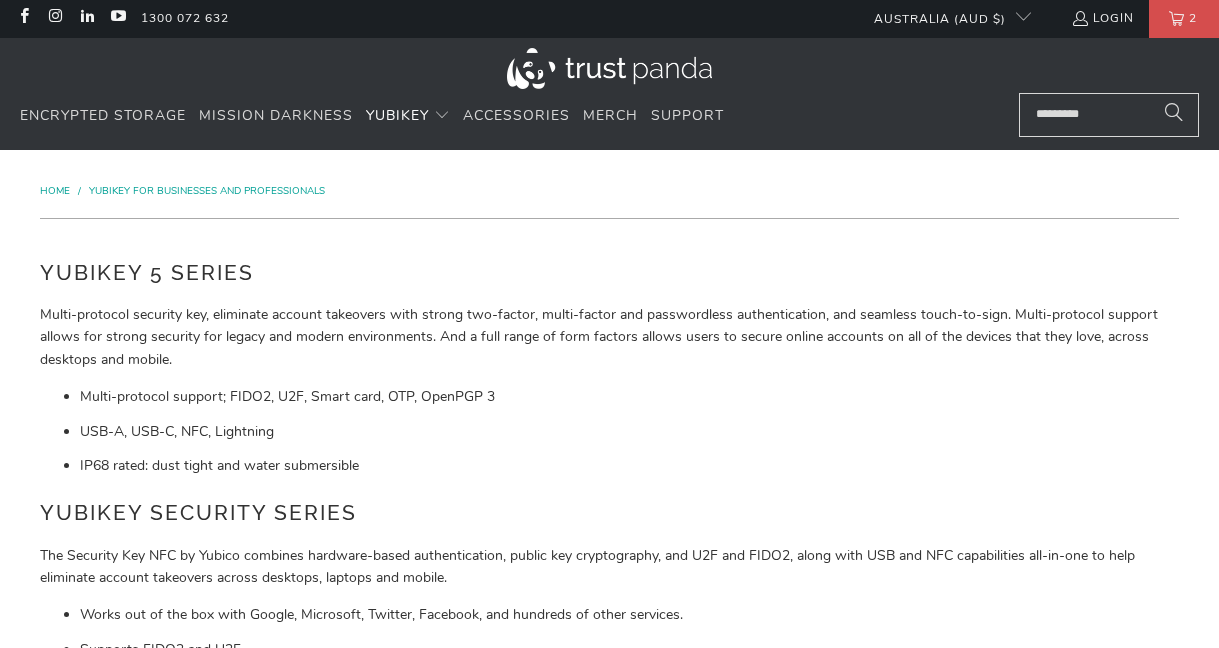 scroll, scrollTop: 0, scrollLeft: 0, axis: both 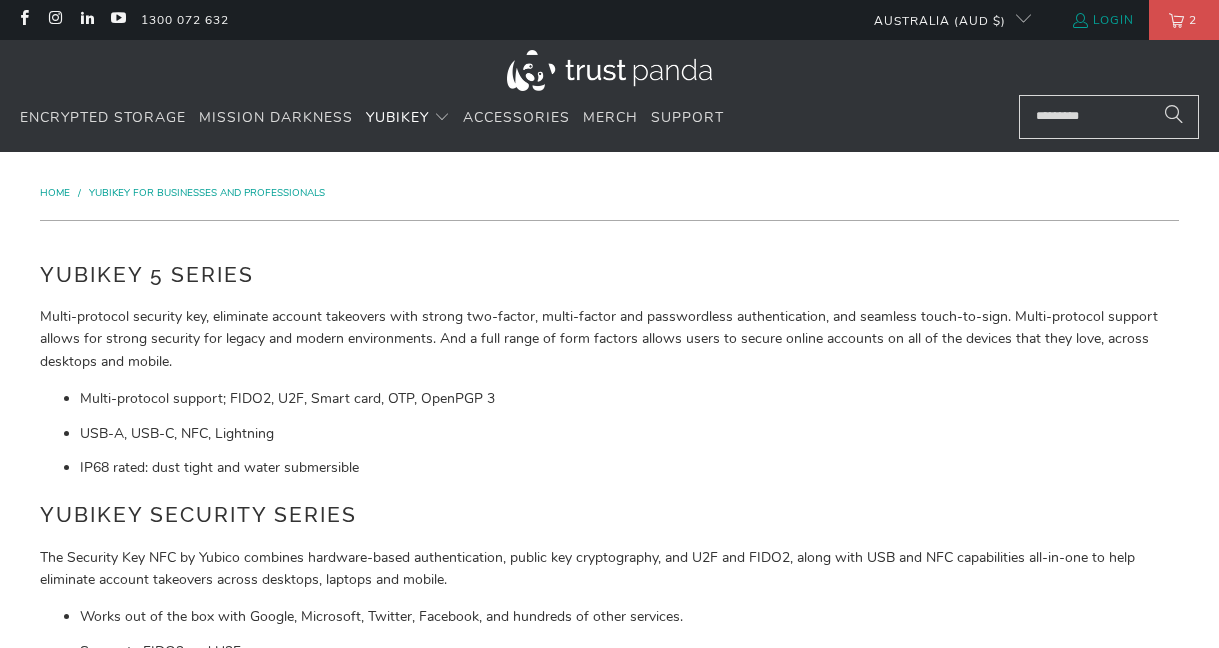 click on "Login" at bounding box center [1102, 20] 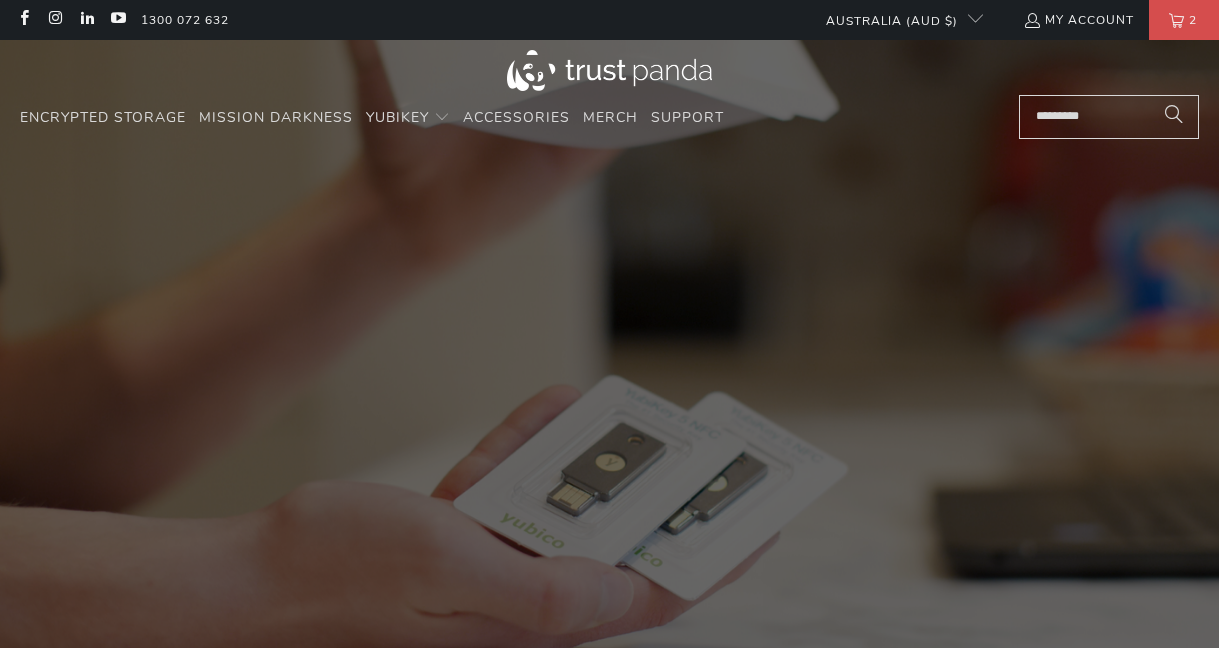 scroll, scrollTop: 0, scrollLeft: 0, axis: both 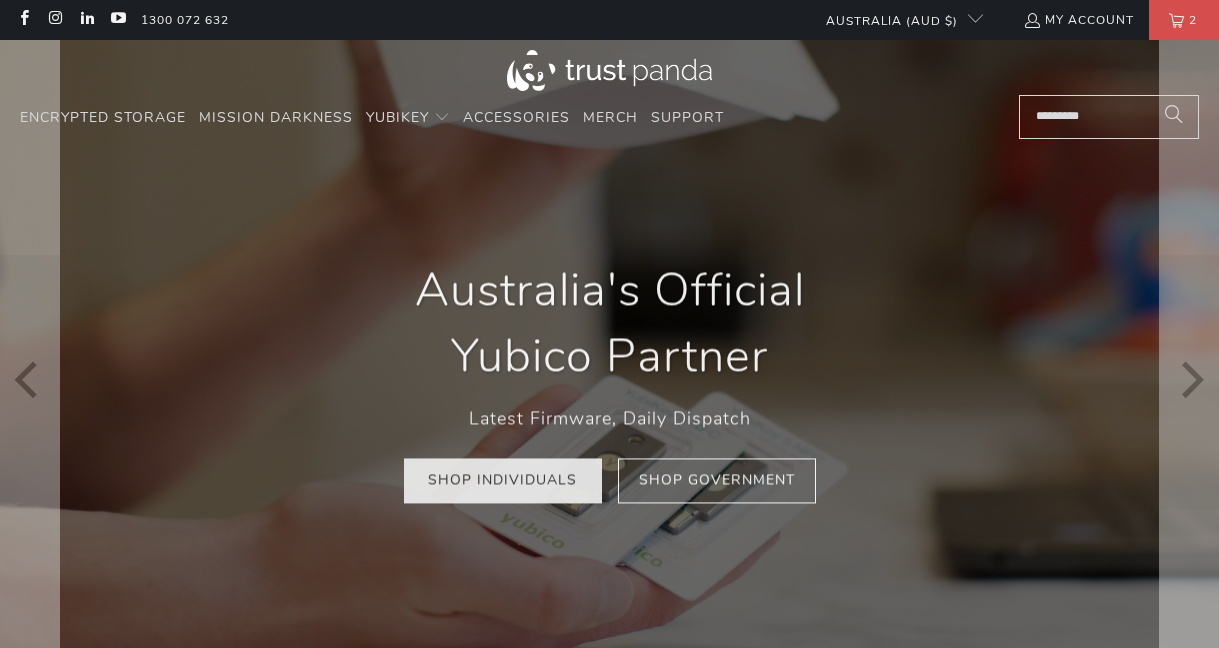 click on "Shop Individuals" at bounding box center [503, 480] 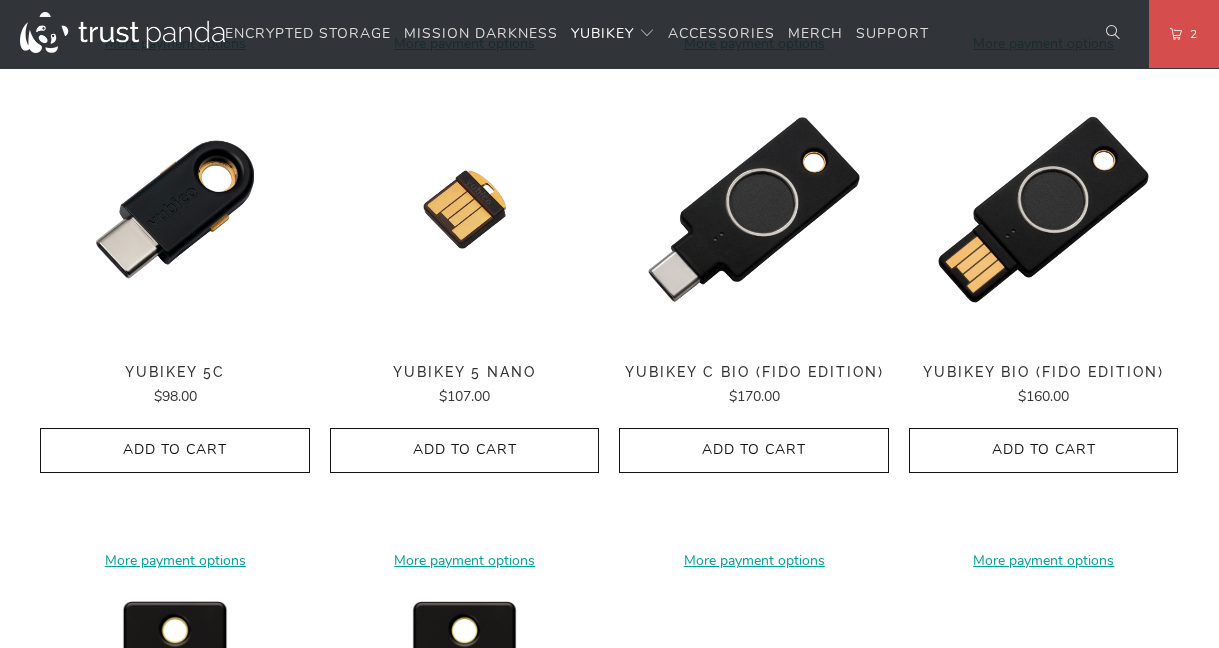 scroll, scrollTop: 1538, scrollLeft: 0, axis: vertical 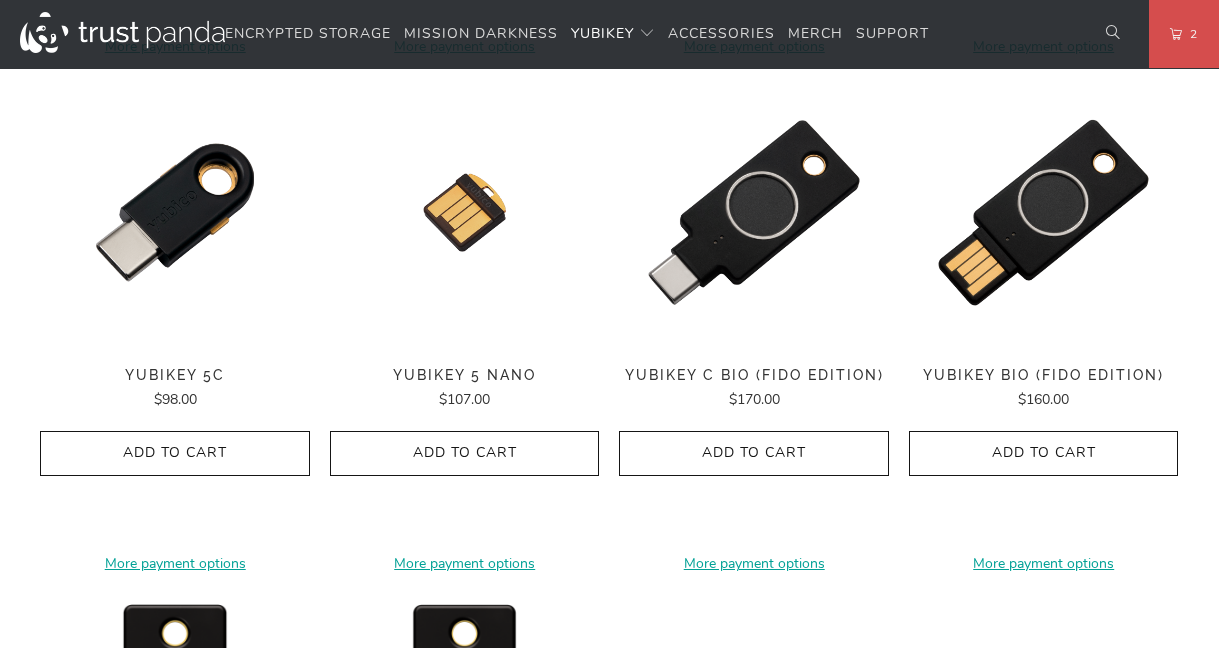click on "YubiKey C Bio (FIDO Edition)" at bounding box center [754, 375] 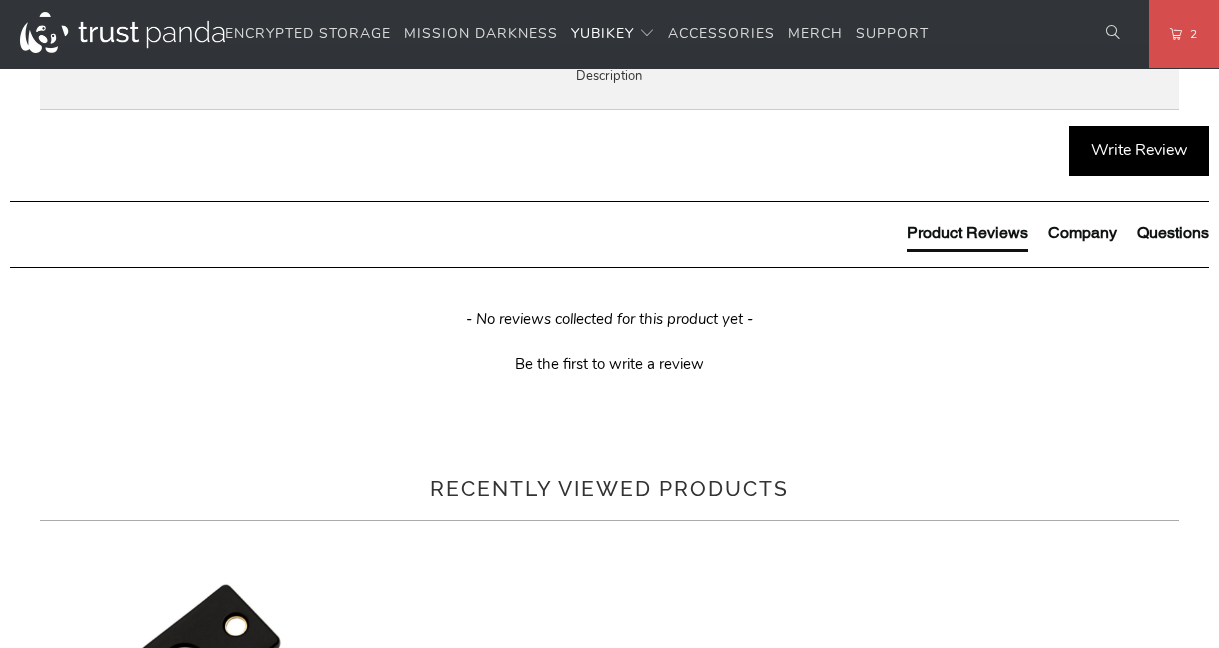 scroll, scrollTop: 1033, scrollLeft: 0, axis: vertical 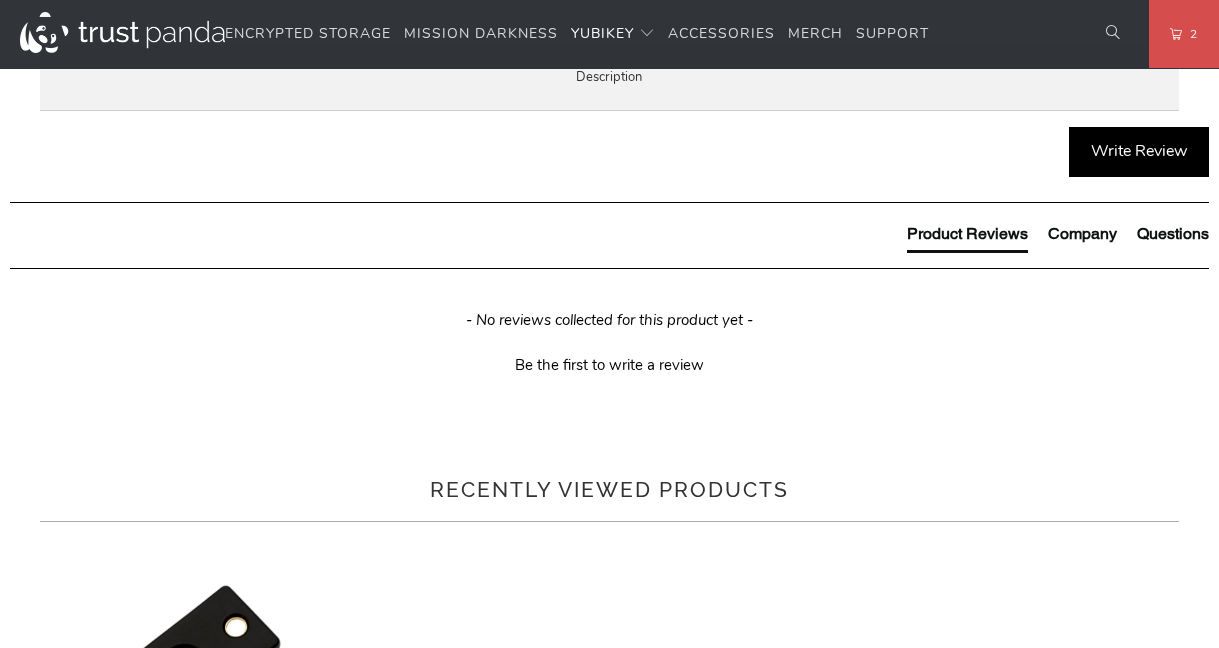 drag, startPoint x: 87, startPoint y: 372, endPoint x: 578, endPoint y: 506, distance: 508.9568 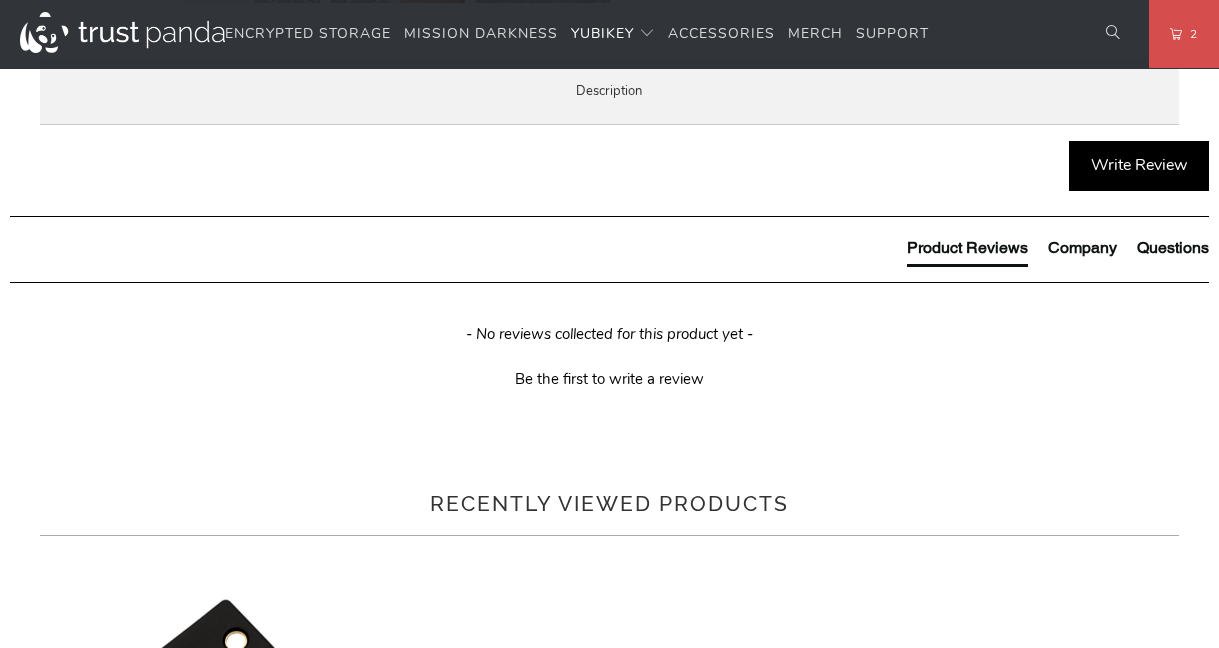 scroll, scrollTop: 1017, scrollLeft: 0, axis: vertical 